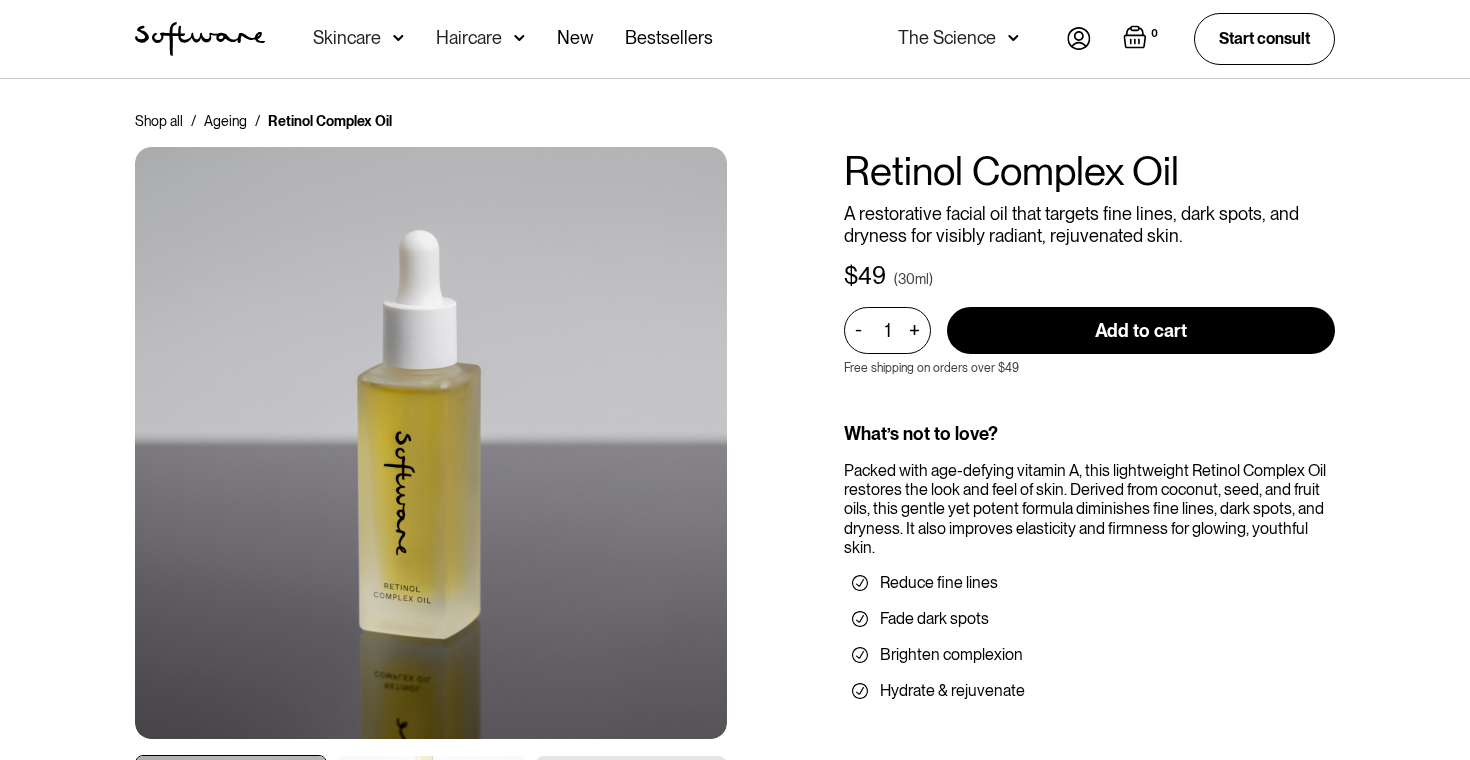 scroll, scrollTop: 85, scrollLeft: 0, axis: vertical 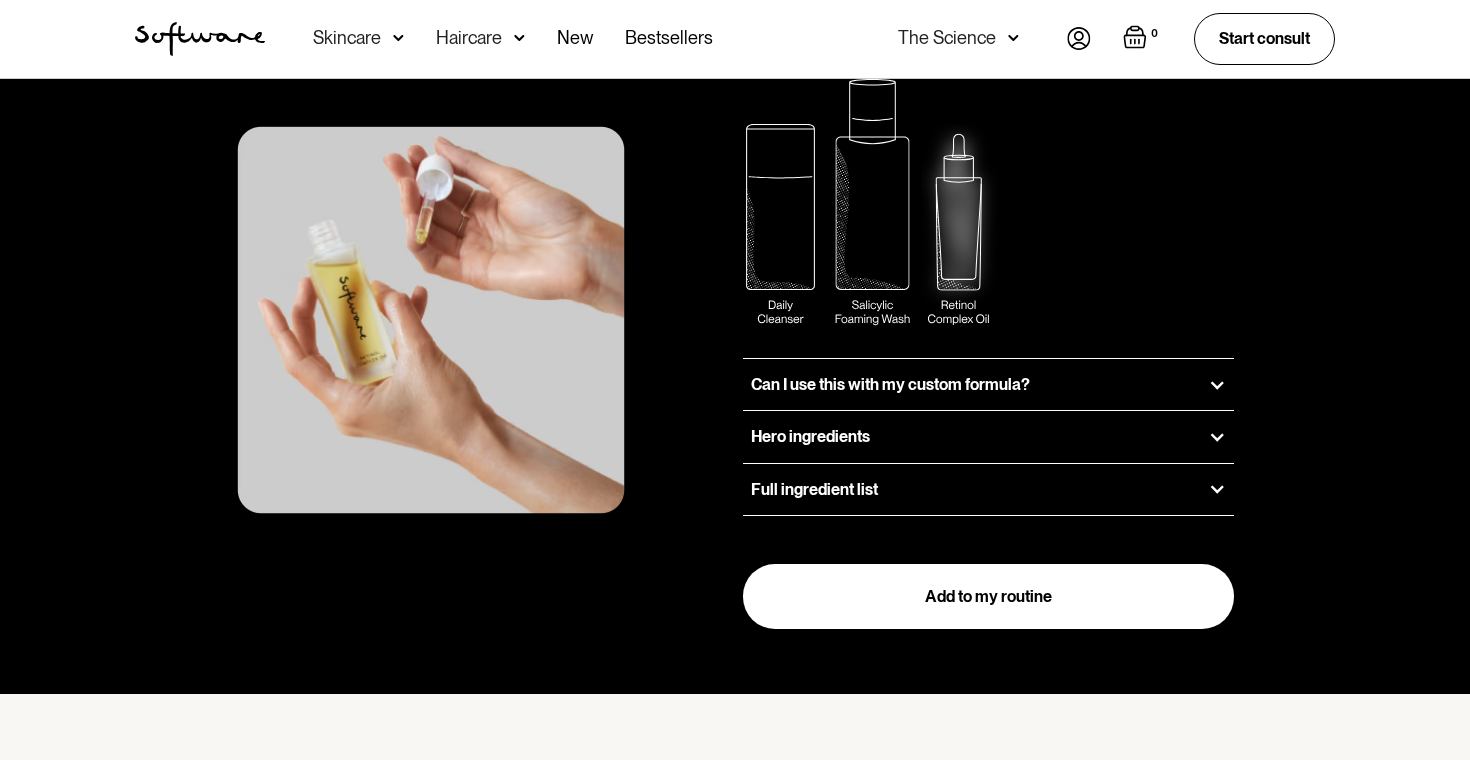 click on "Hero ingredients" at bounding box center [810, 436] 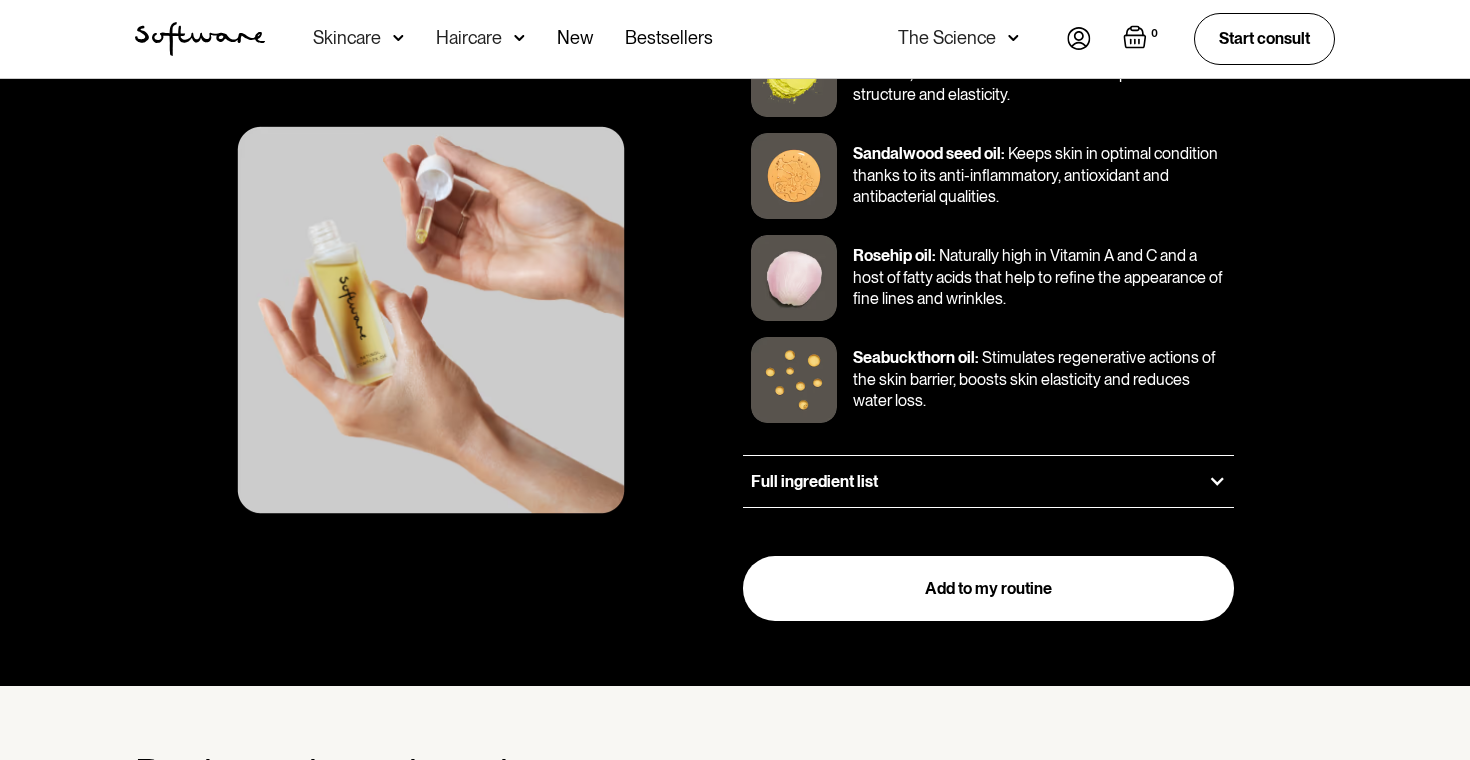 scroll, scrollTop: 3063, scrollLeft: 0, axis: vertical 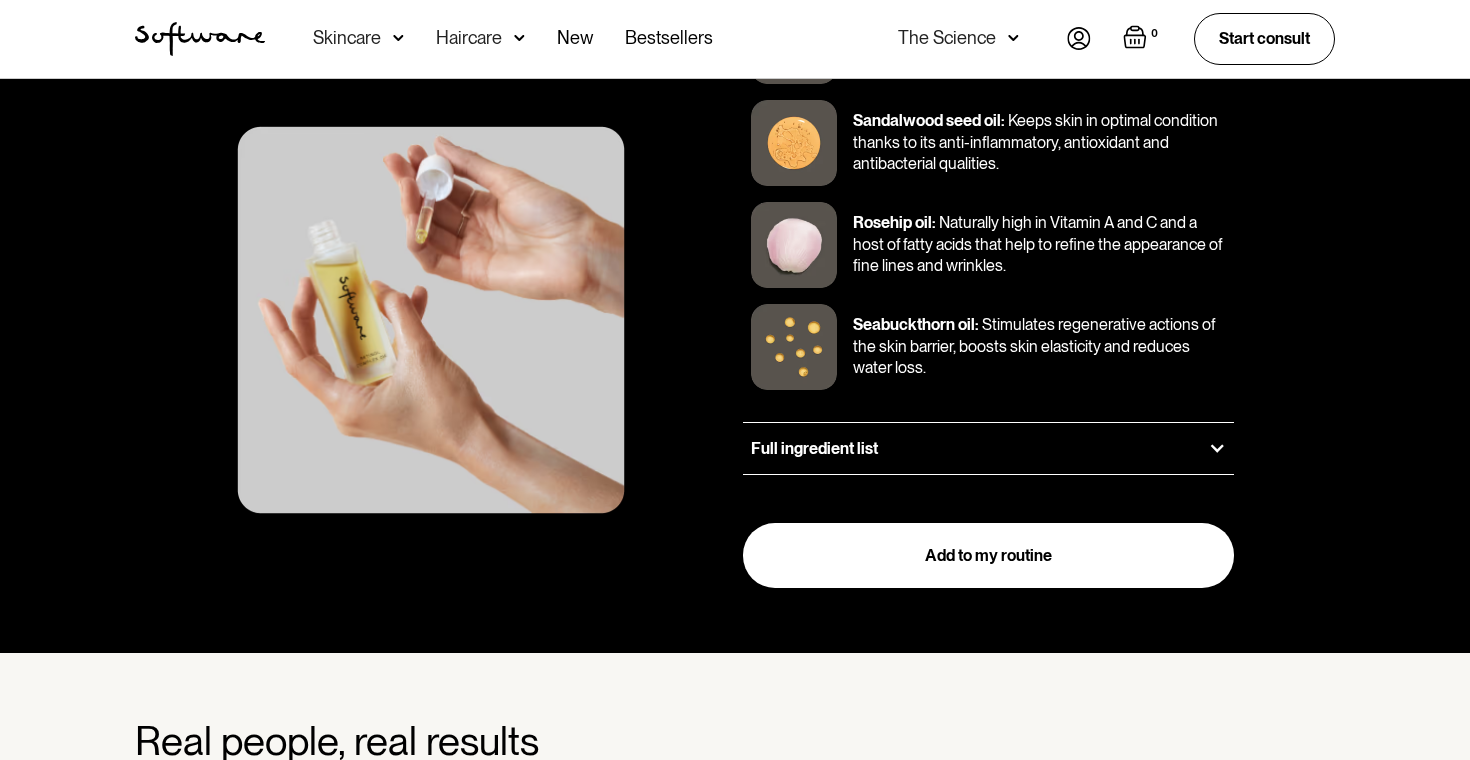 click on "Full ingredient list" at bounding box center [988, 448] 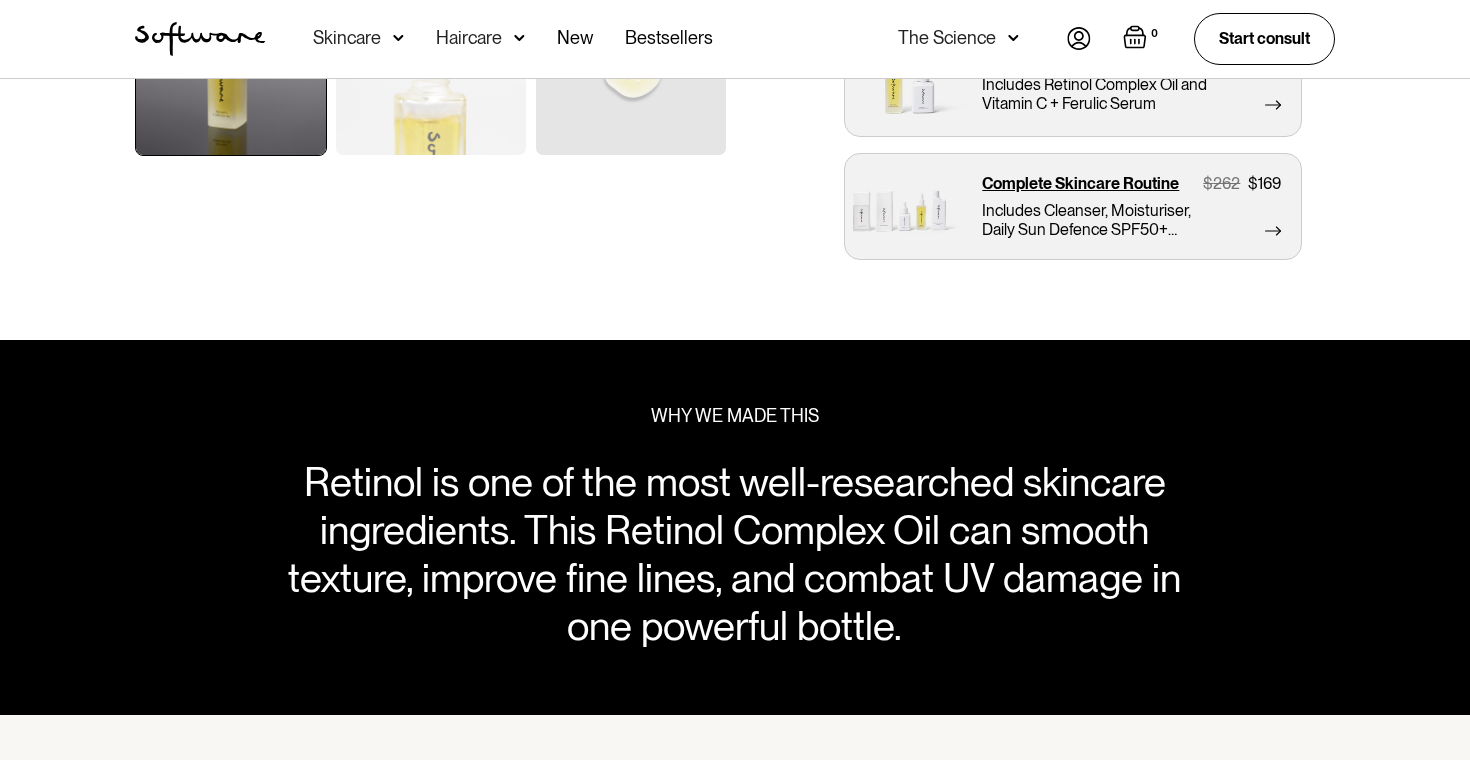 scroll, scrollTop: 0, scrollLeft: 0, axis: both 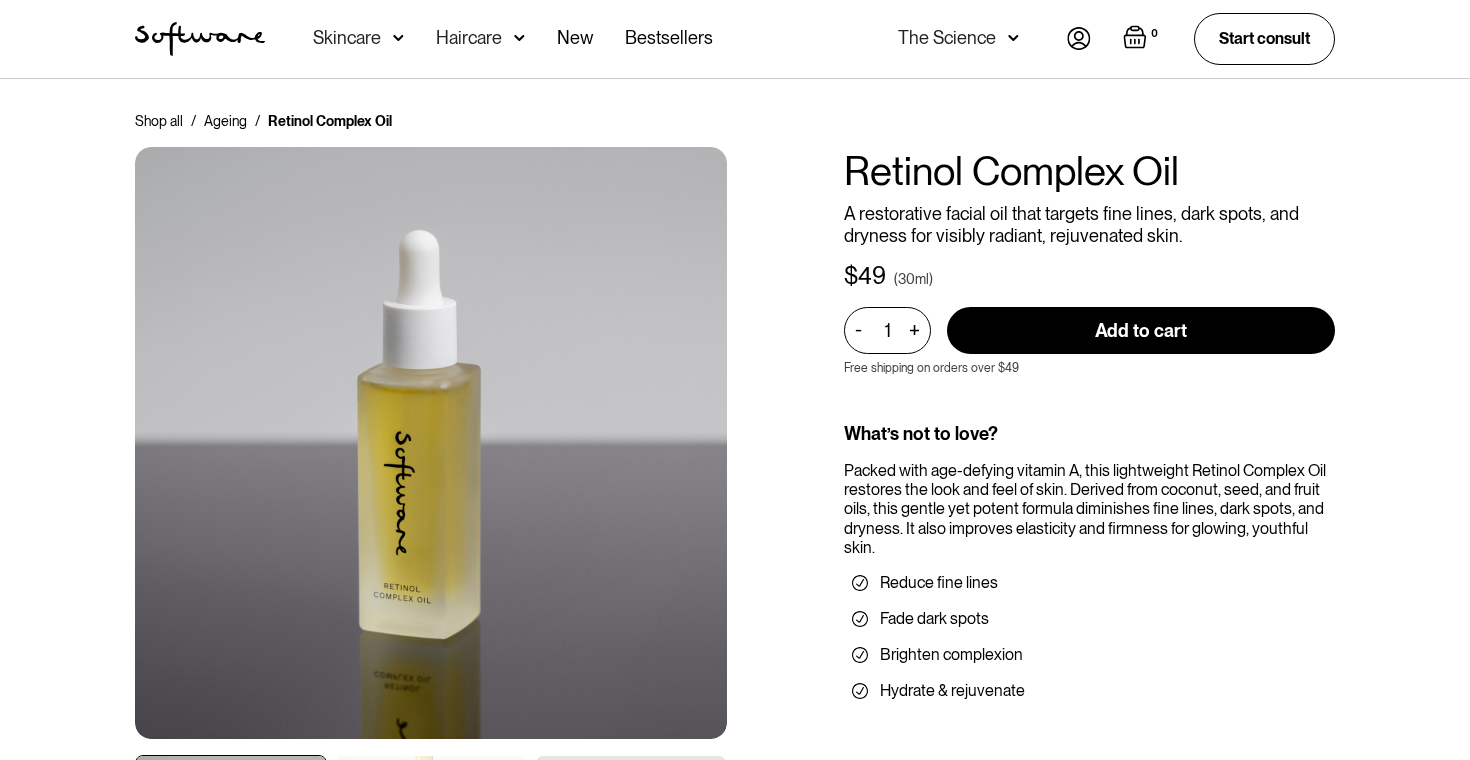 click on "Skincare" at bounding box center [347, 38] 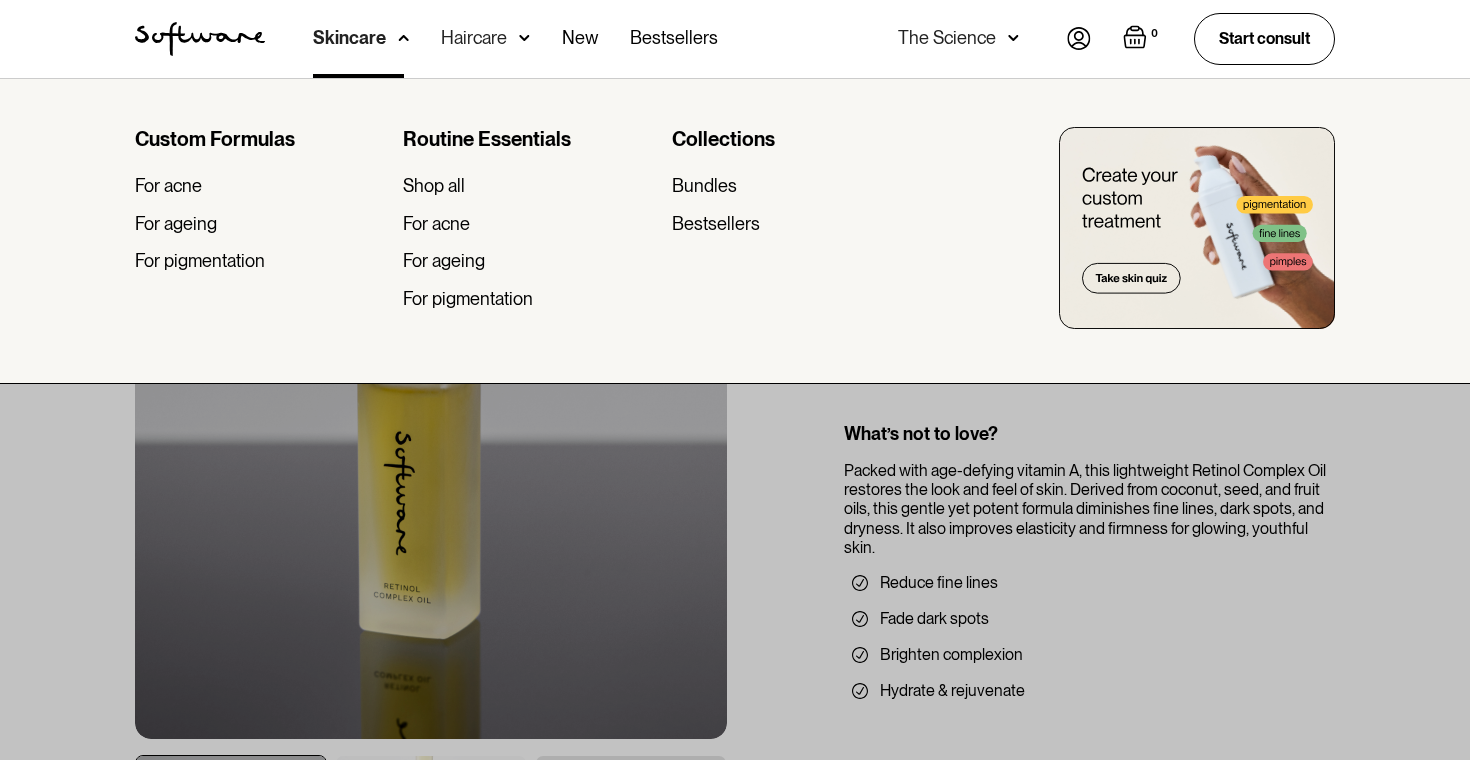 click on "Acne Ageing Pigmentation Everyday care Hair Loss Learn Skincare Custom Formulas For acne For ageing For pigmentation Routine Essentials Shop all For acne For ageing For pigmentation Collections Bundles Bestsellers Haircare Routine Essentials Shop all Biotin Hair Supplement Hair Growth Shampoo Hair Growth Conditioner Scalp Activating Tonic Hair Growth Routine New Bestsellers The Science Skin Journal Helpful content to address your skin concerns Ingredients The A-Z of Software’s skincare ingredients Start consult" at bounding box center (666, 39) 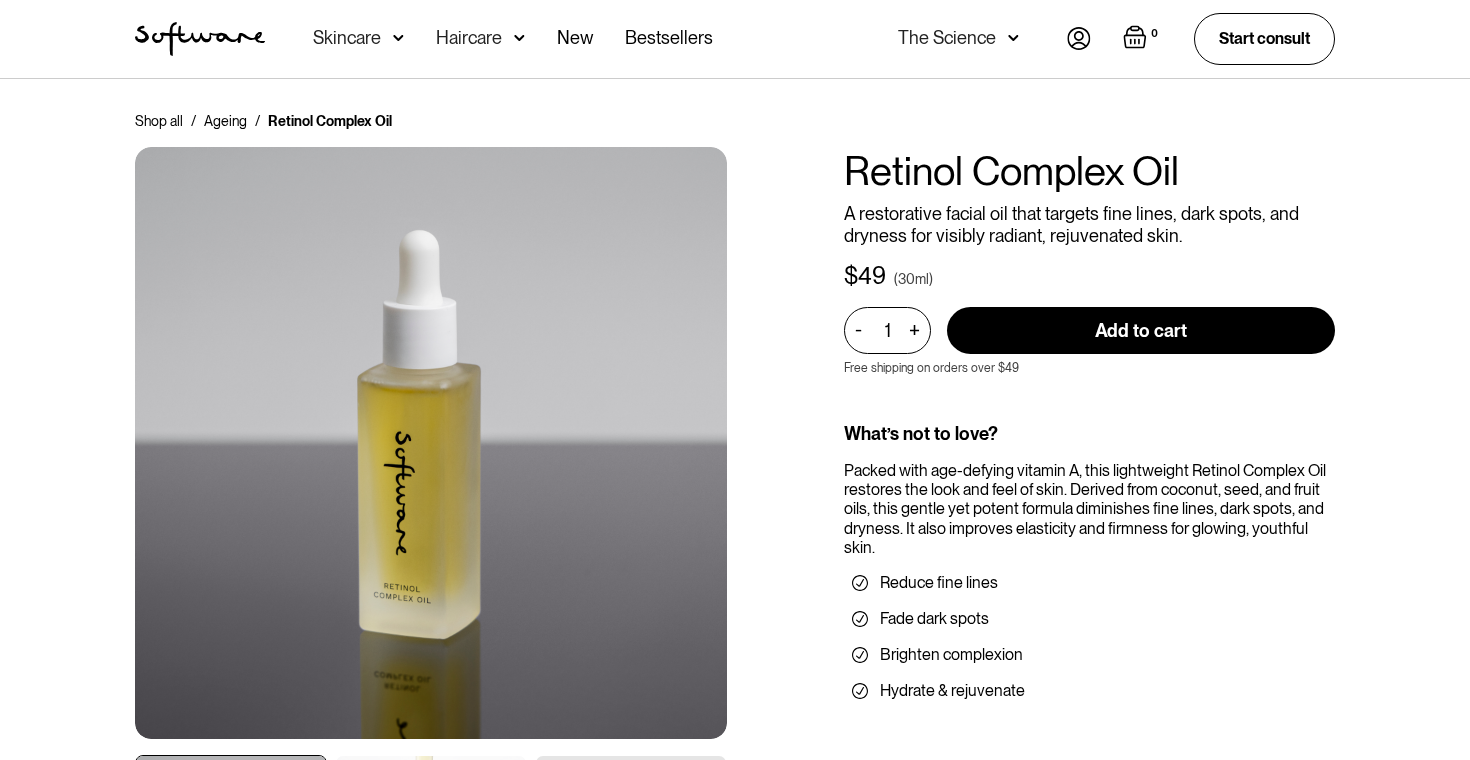 click at bounding box center (398, 38) 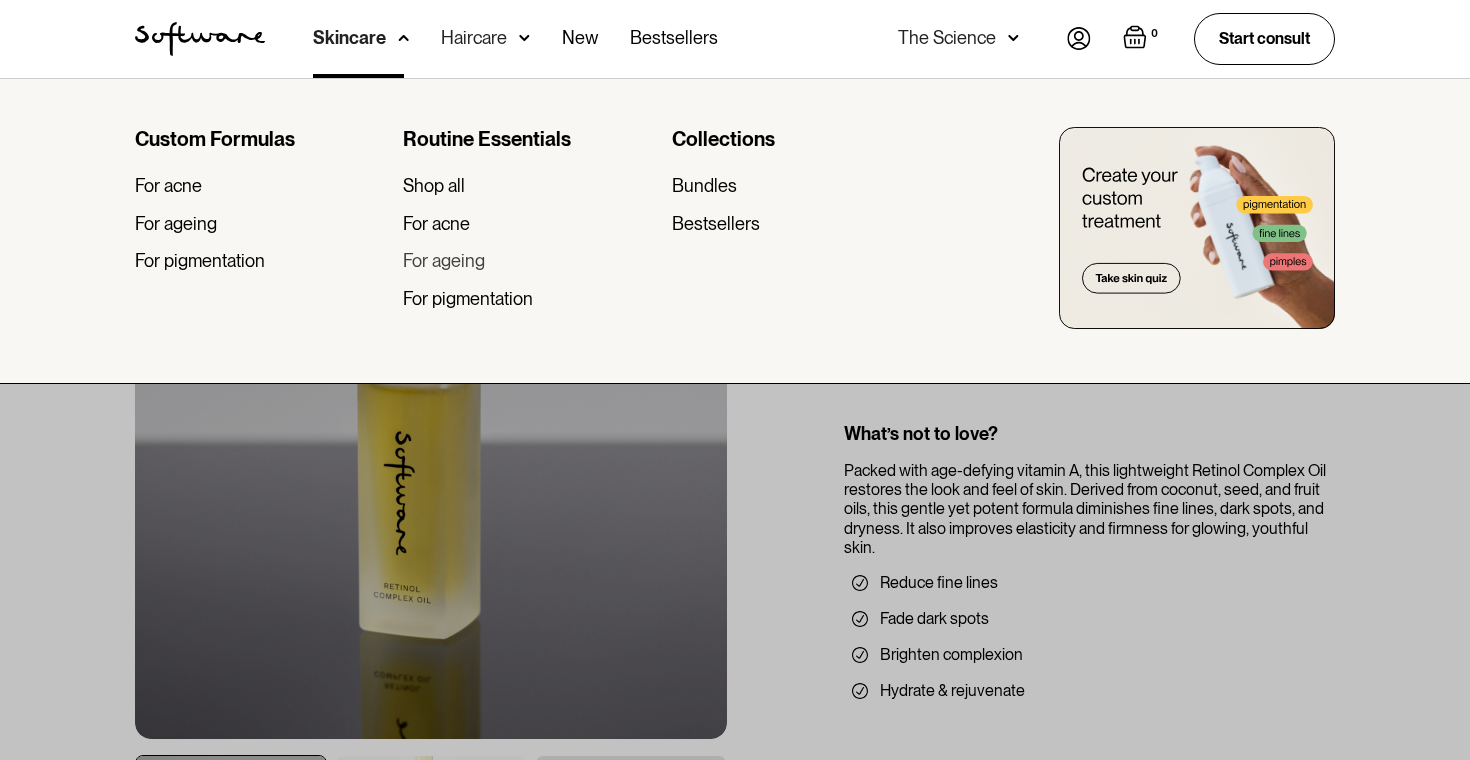click on "For ageing" at bounding box center (444, 261) 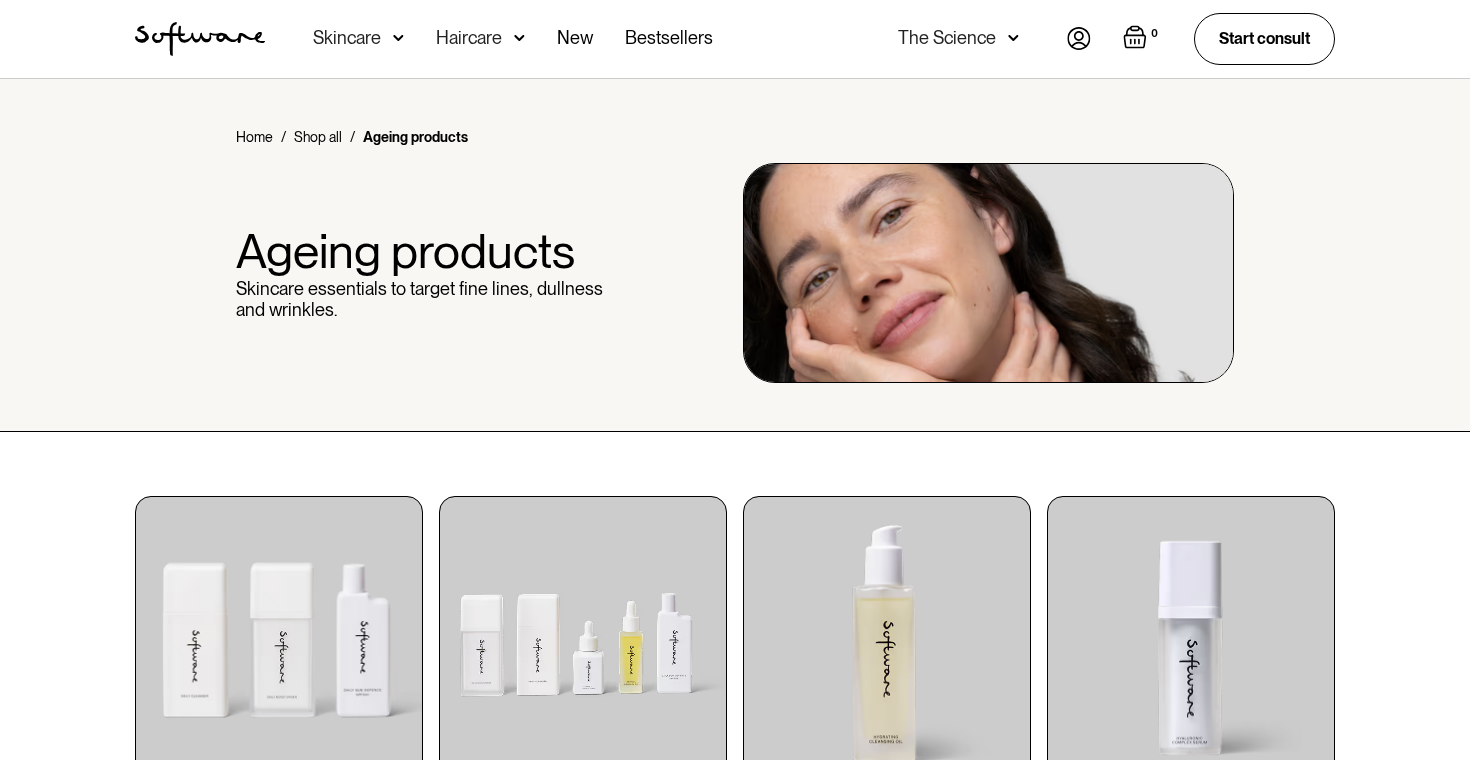 scroll, scrollTop: 136, scrollLeft: 0, axis: vertical 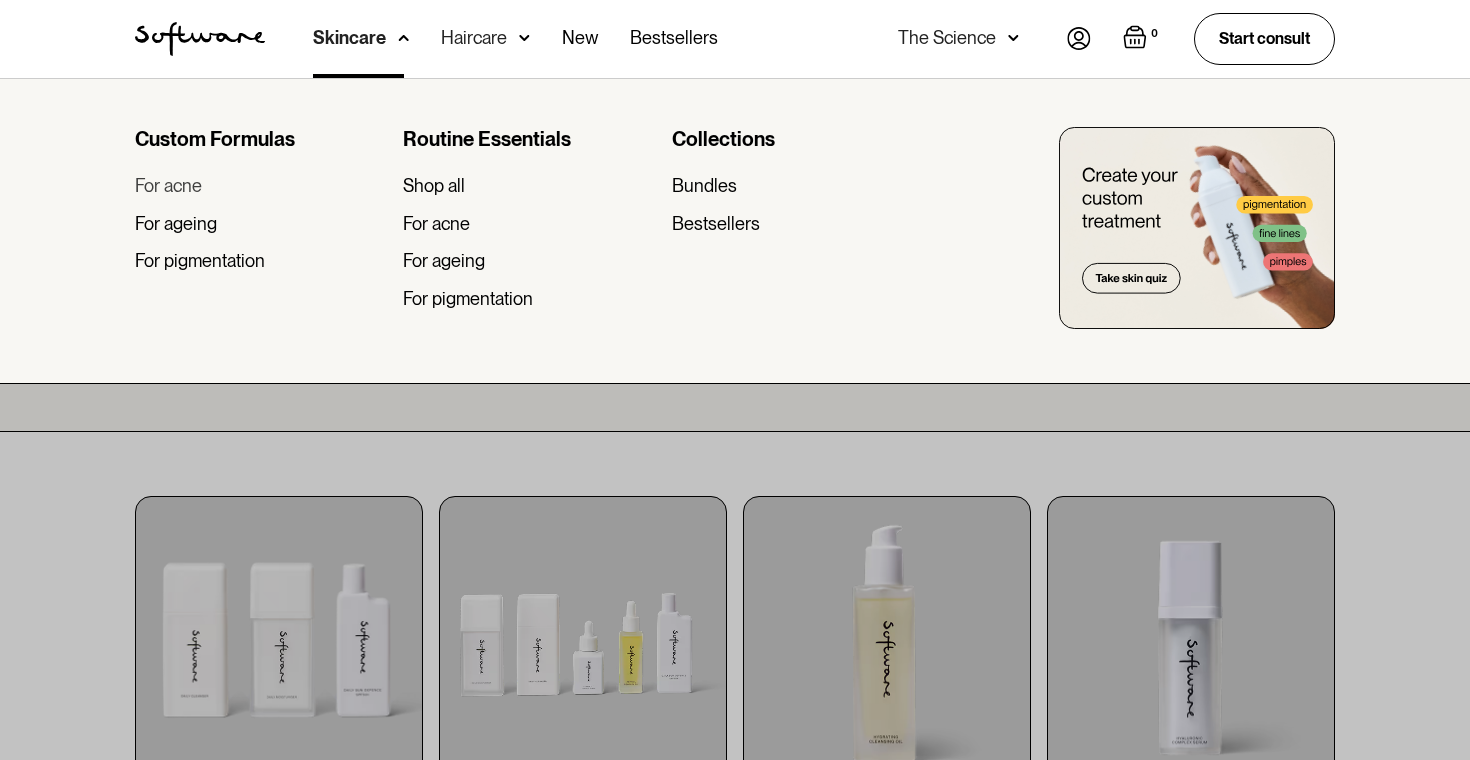 click on "For acne" at bounding box center (168, 186) 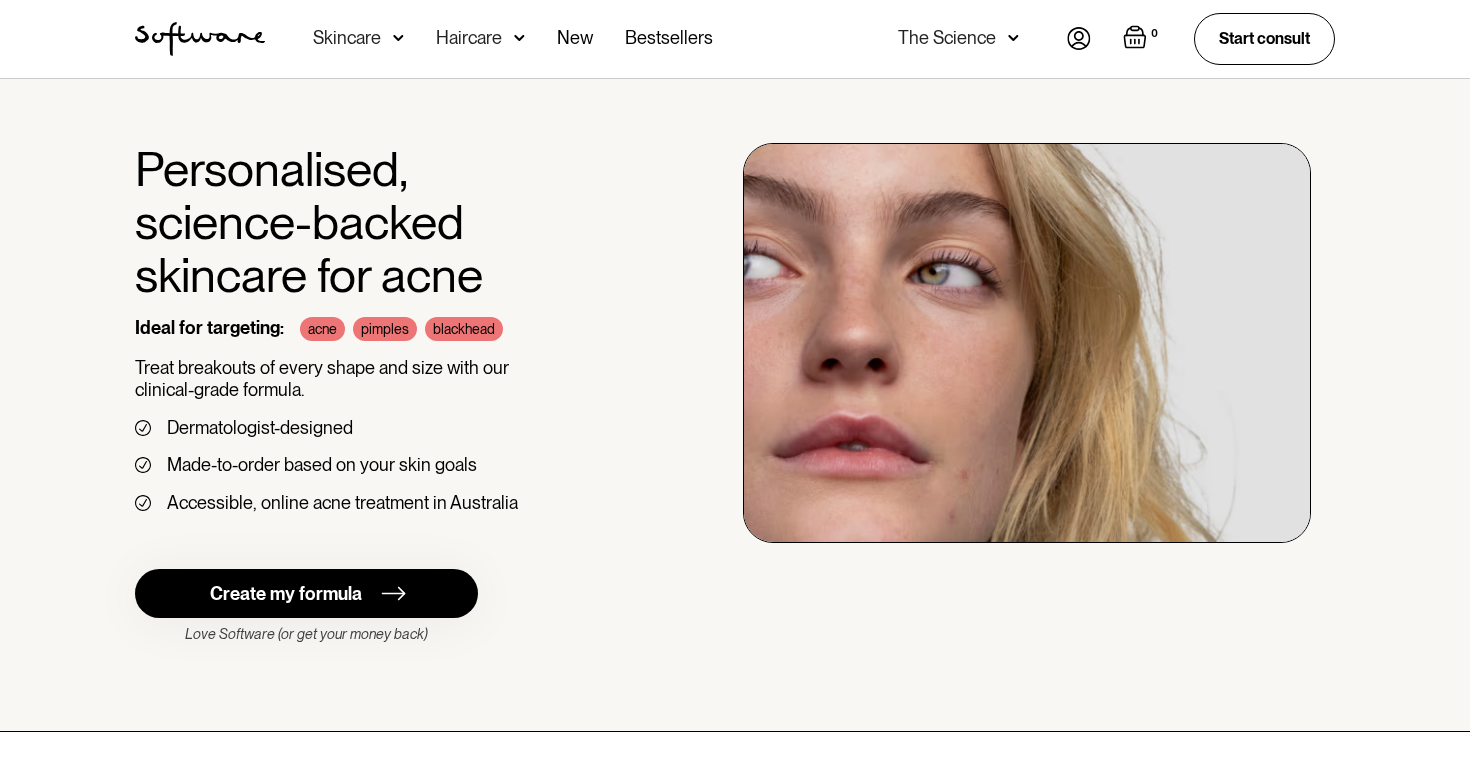 scroll, scrollTop: 57, scrollLeft: 0, axis: vertical 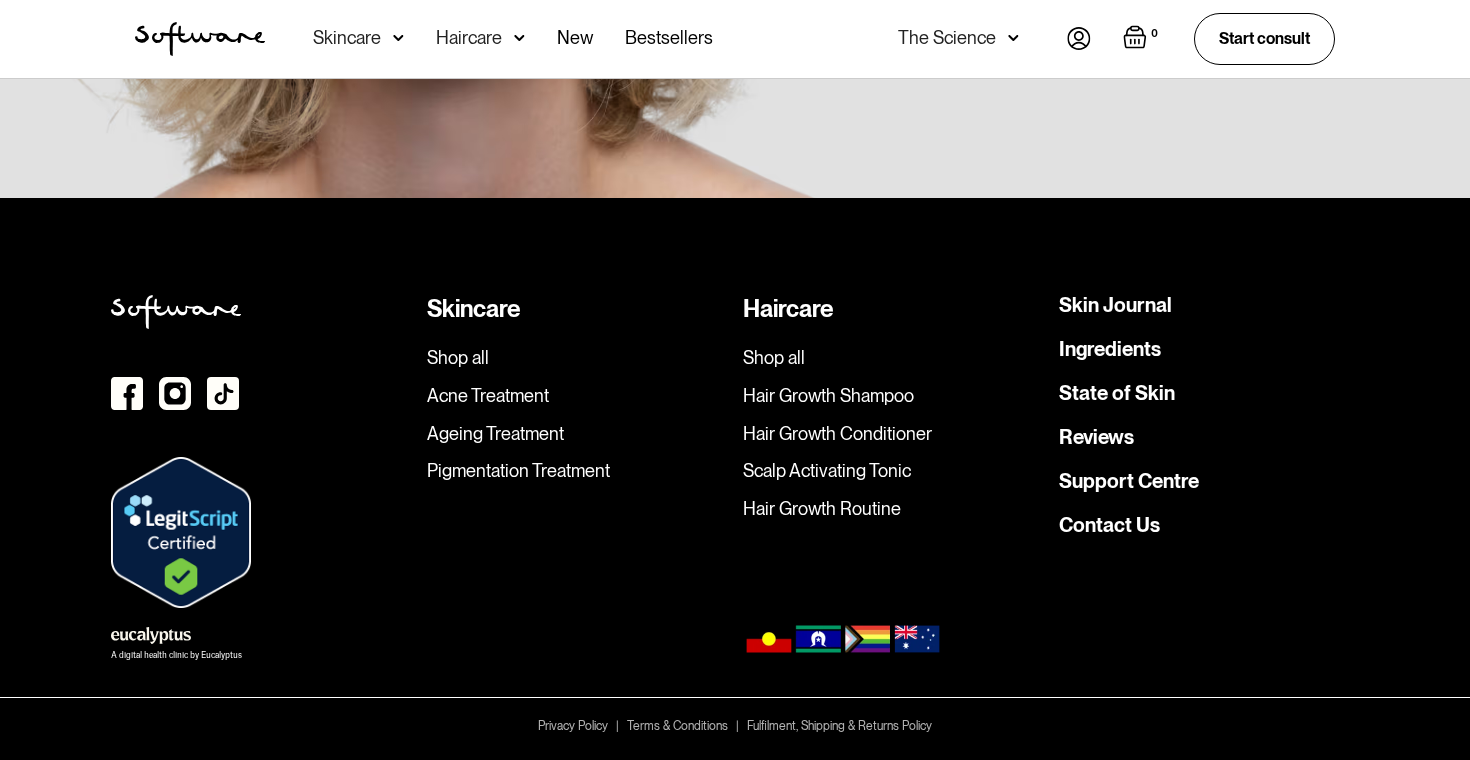 click on "Acne Treatment" at bounding box center [577, 396] 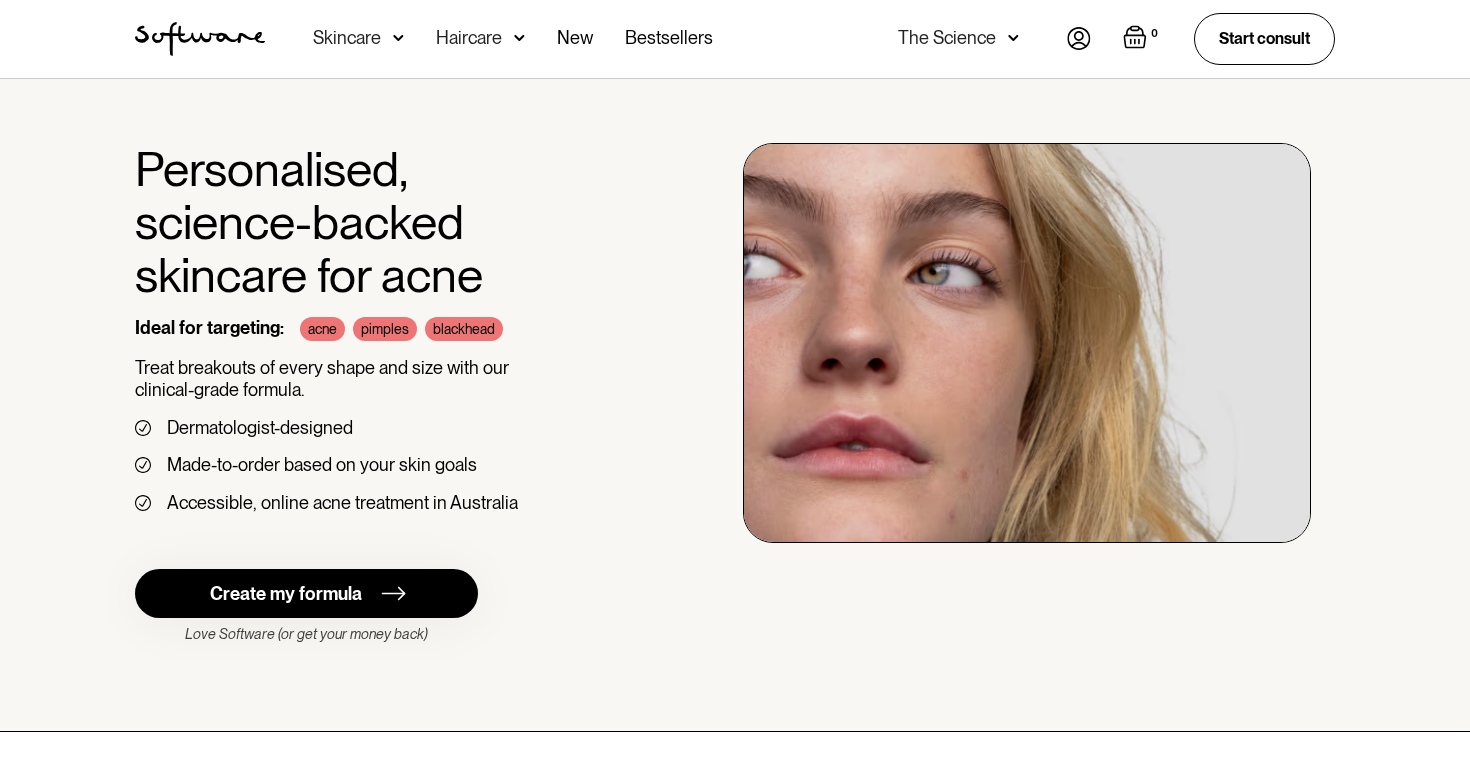 scroll, scrollTop: 0, scrollLeft: 0, axis: both 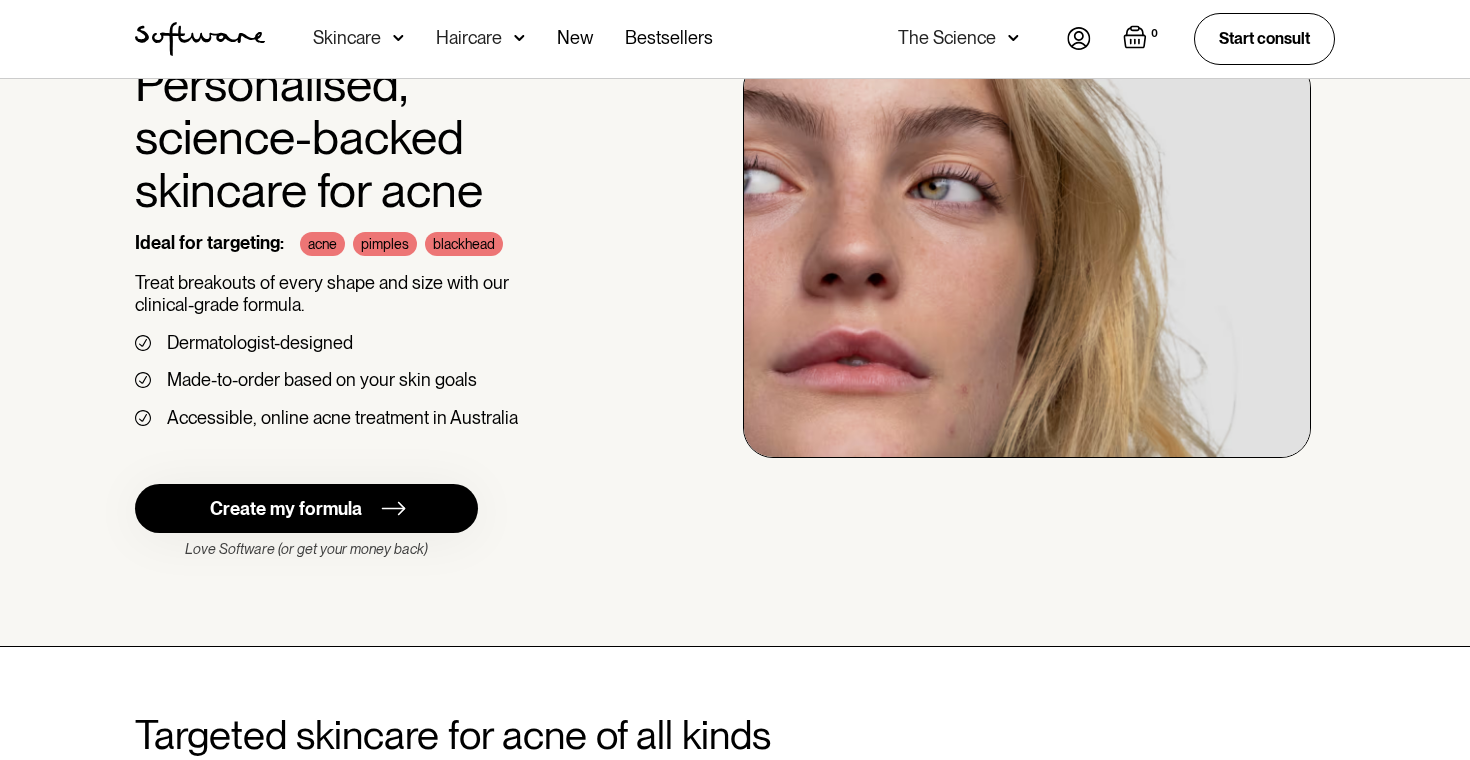 click at bounding box center [398, 38] 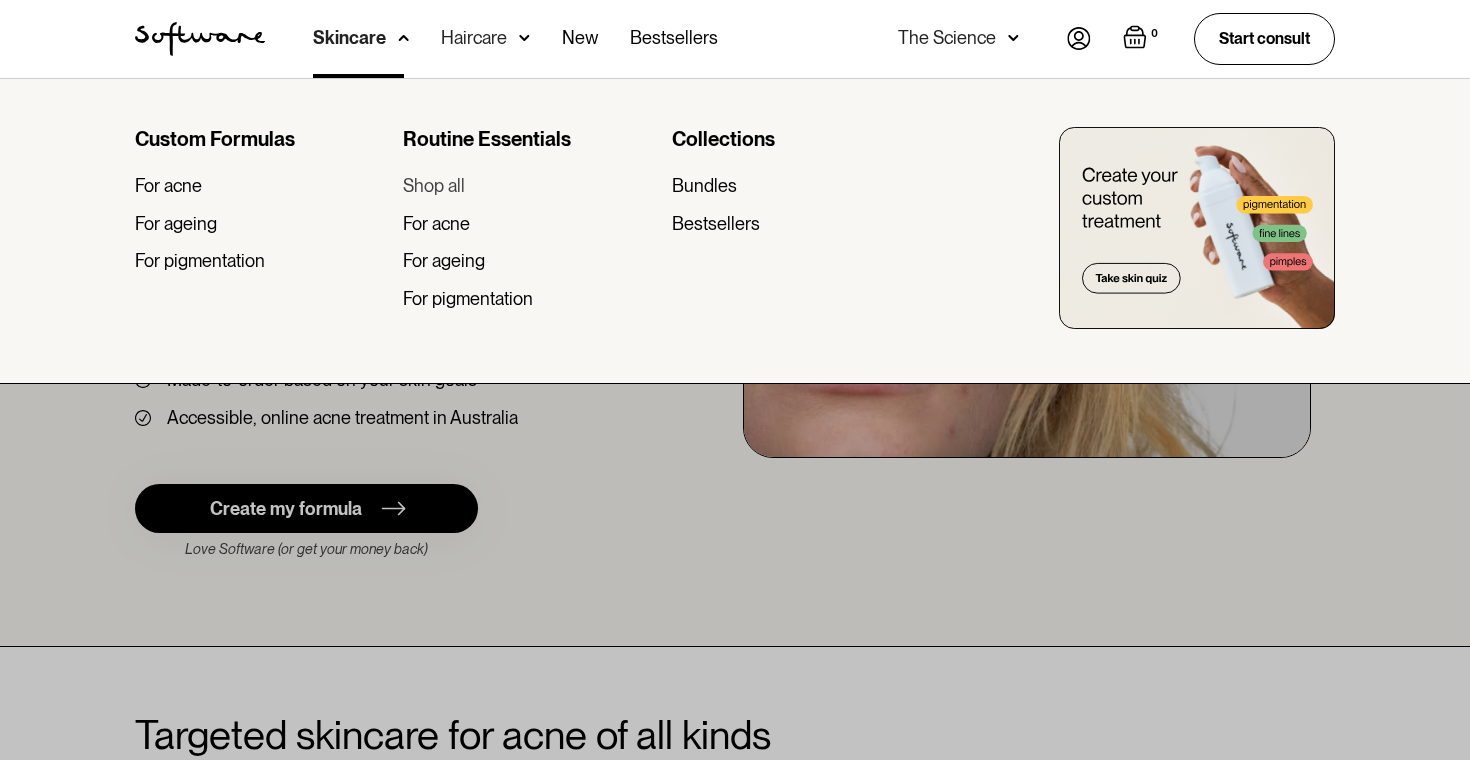 click on "Shop all" at bounding box center (434, 186) 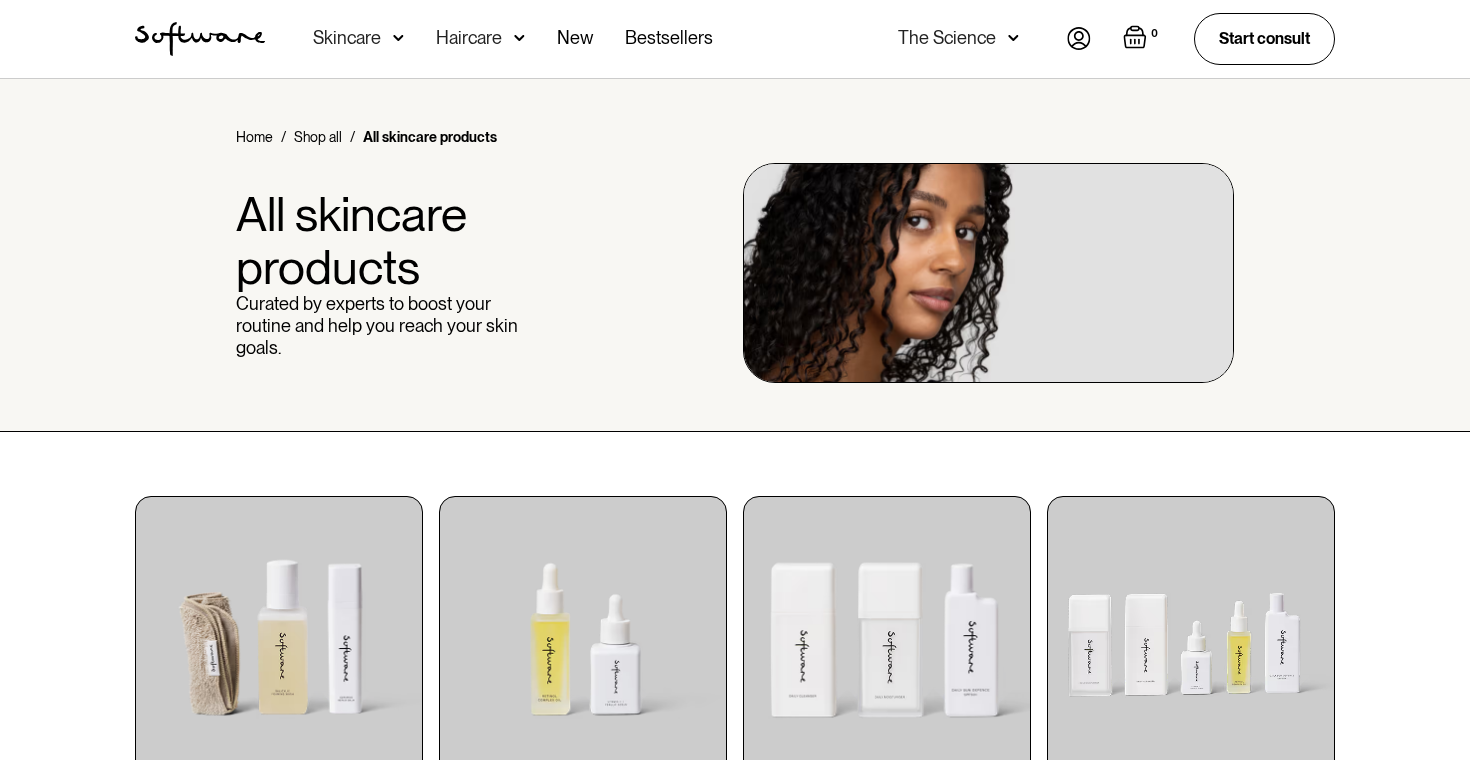 scroll, scrollTop: 0, scrollLeft: 0, axis: both 